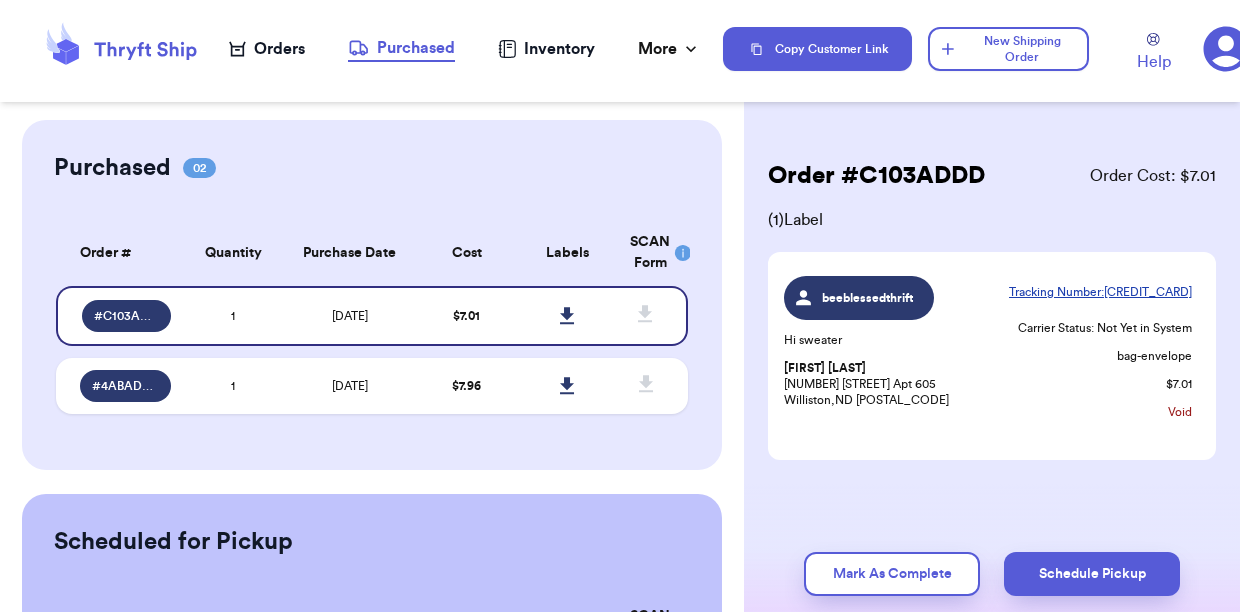 scroll, scrollTop: 0, scrollLeft: 0, axis: both 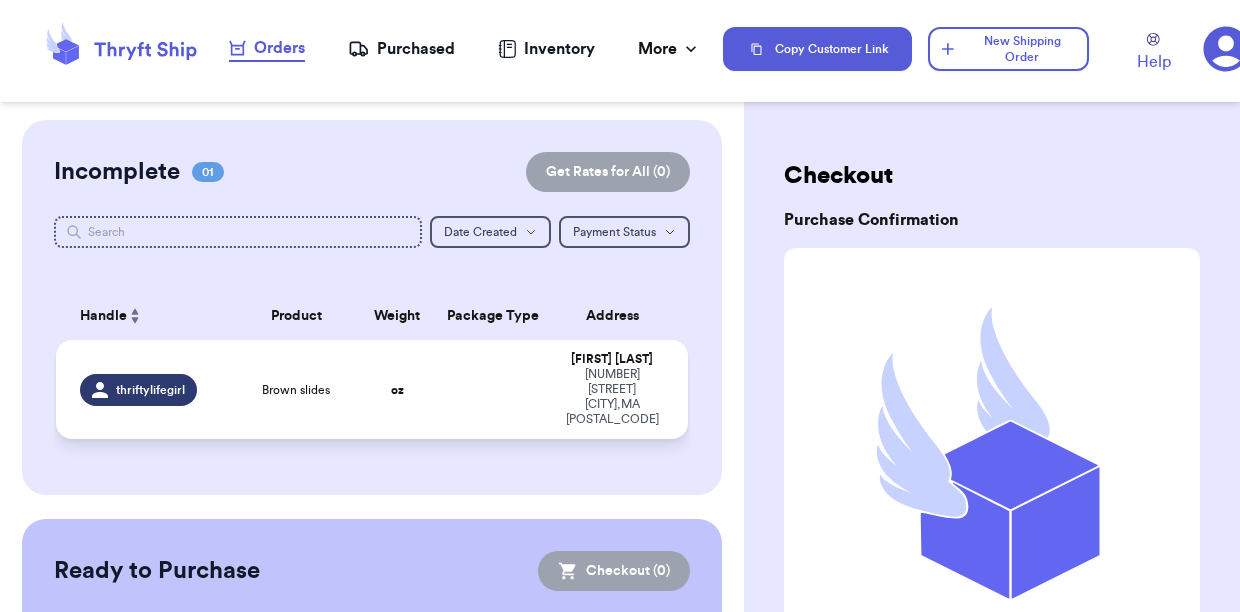 click on "thriftylifegirl" at bounding box center (150, 390) 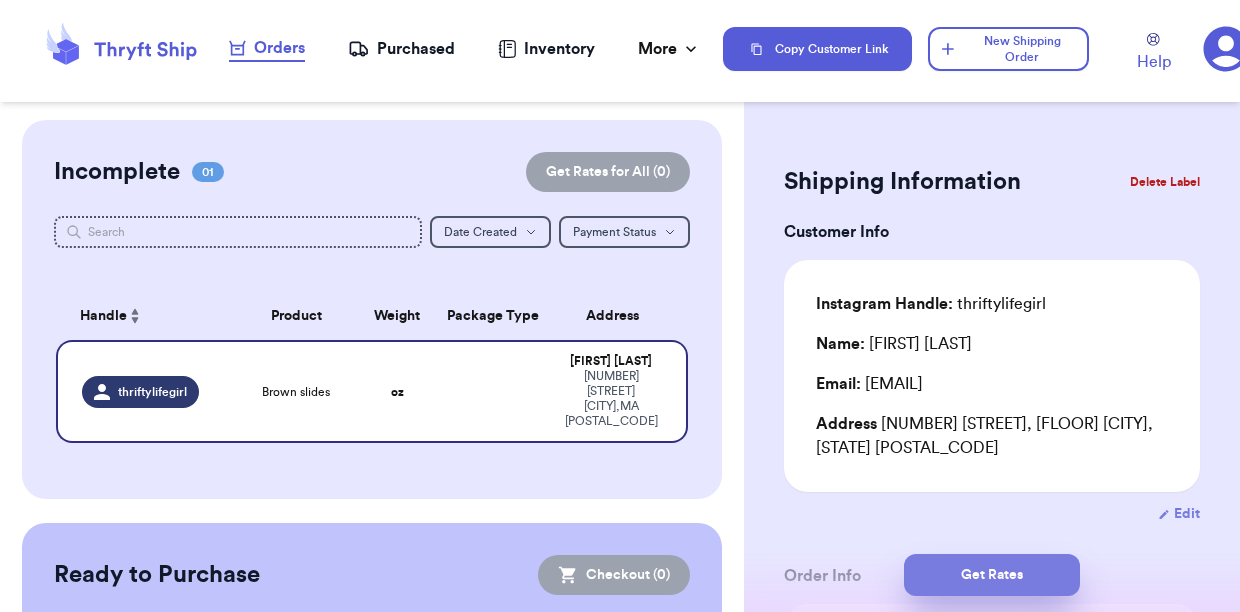 click on "Get Rates" at bounding box center (992, 575) 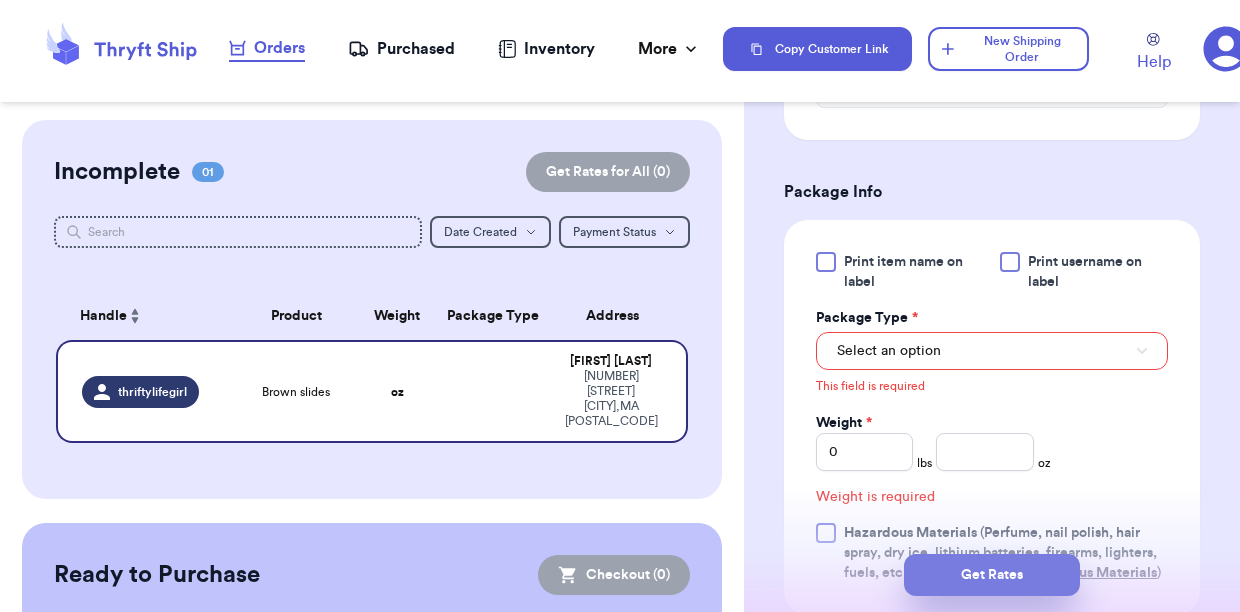 scroll, scrollTop: 878, scrollLeft: 0, axis: vertical 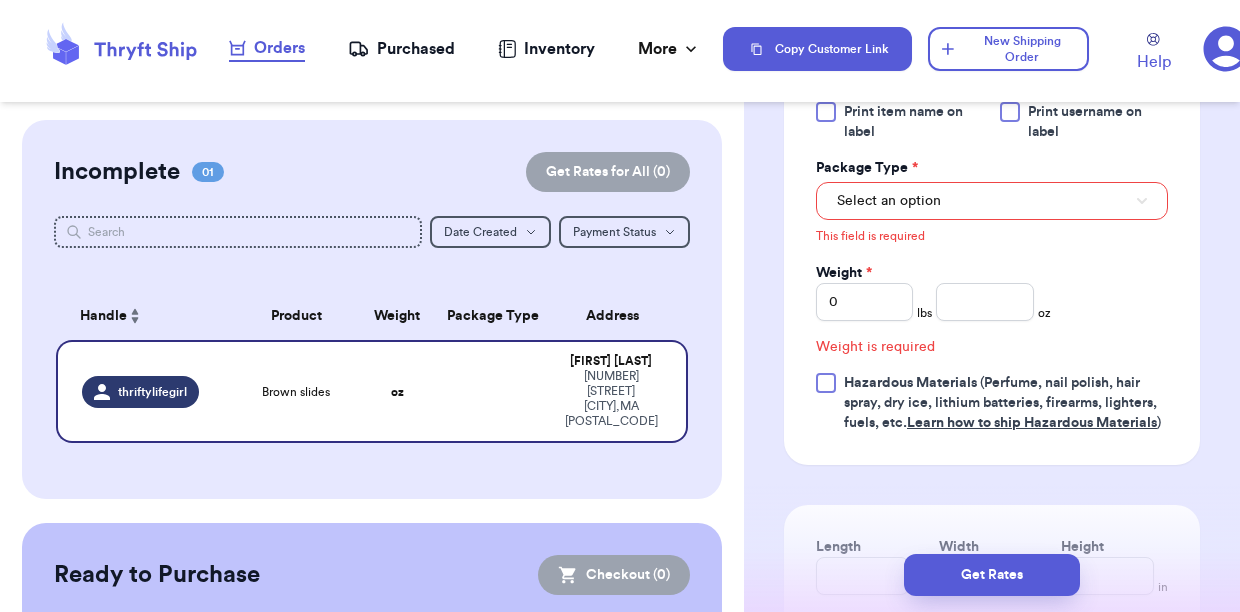 click on "Select an option" at bounding box center [992, 201] 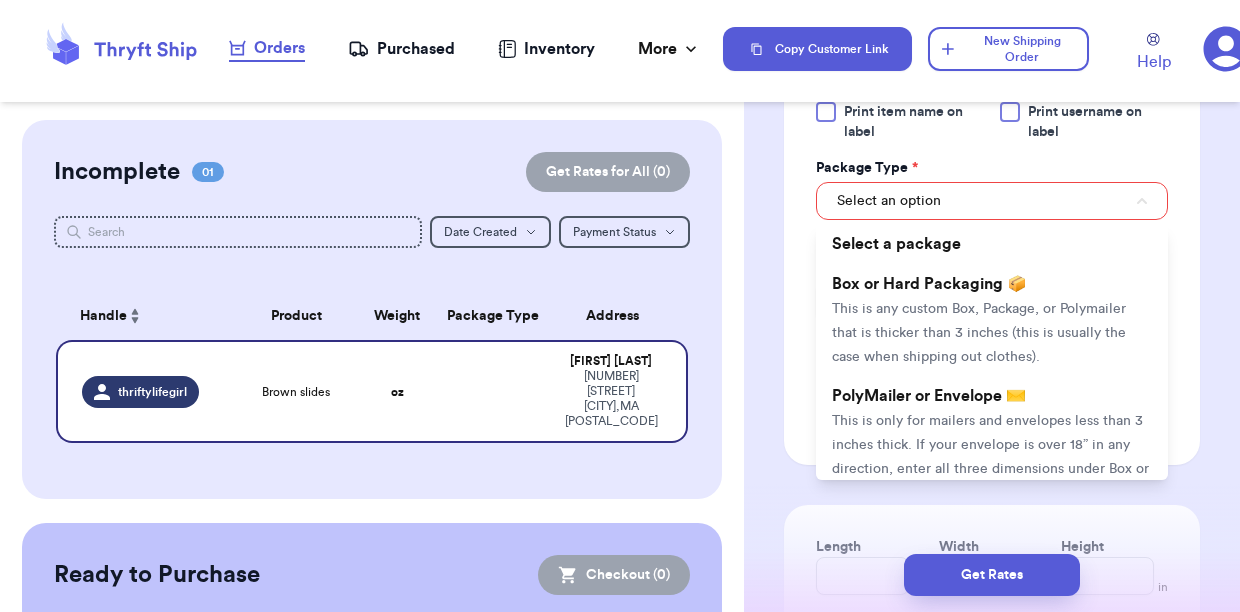click on "PolyMailer or Envelope ✉️ This is only for mailers and envelopes less than 3 inches thick. If your envelope is over 18” in any direction, enter all three dimensions under Box or Hard Packaging." at bounding box center (992, 444) 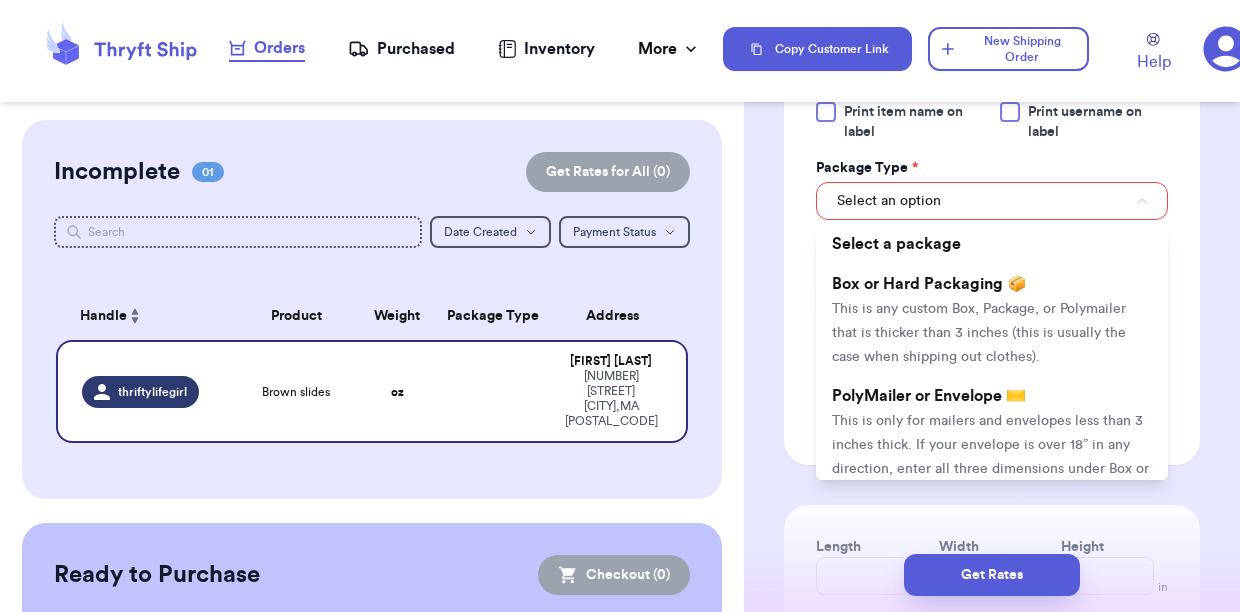 scroll, scrollTop: 851, scrollLeft: 0, axis: vertical 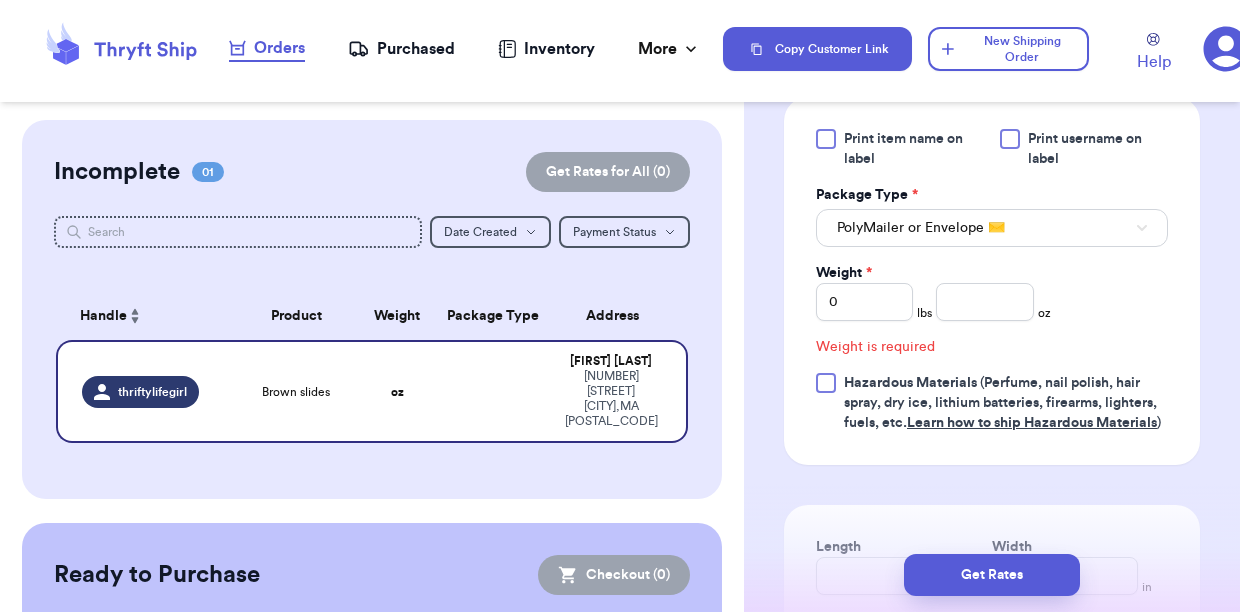 type 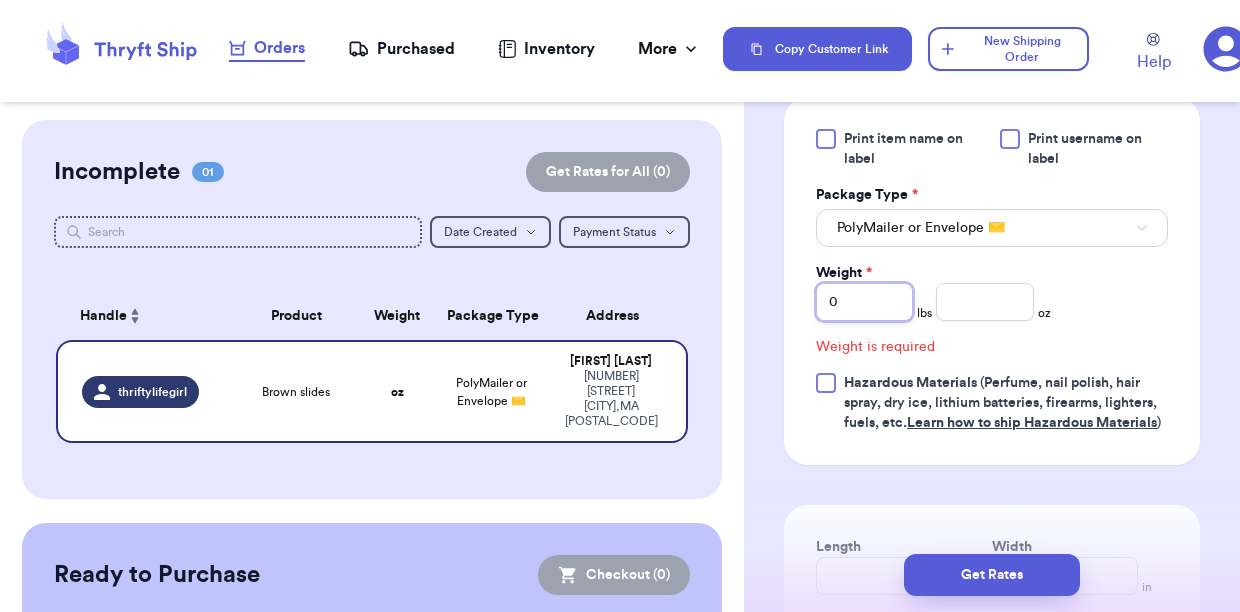 click on "0" at bounding box center (864, 302) 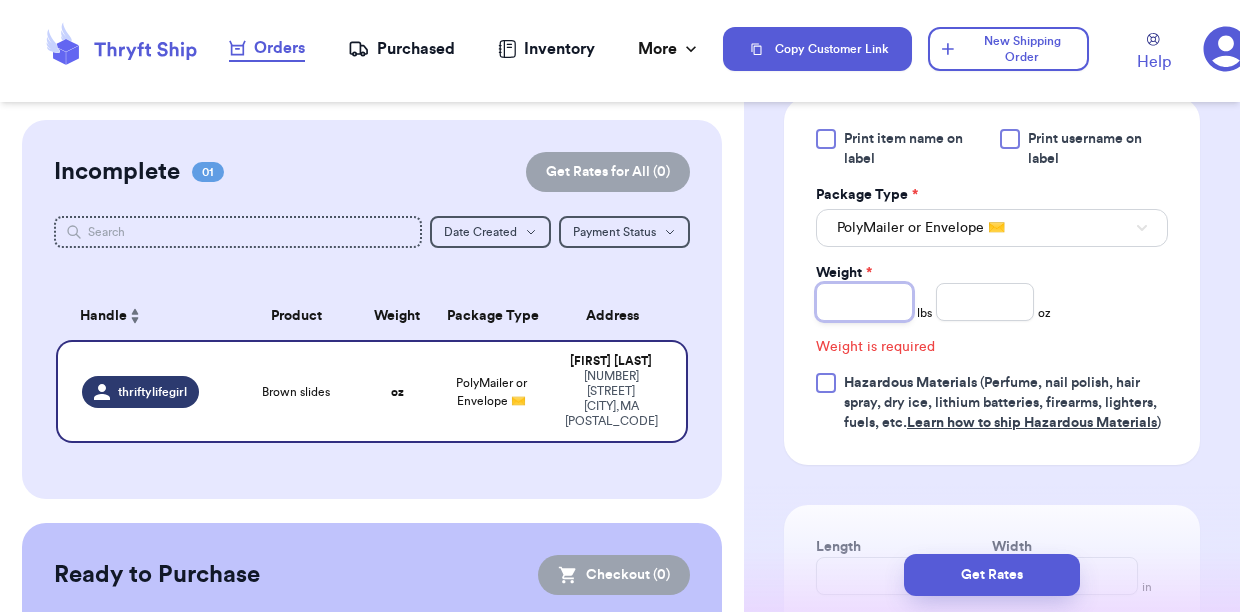 type 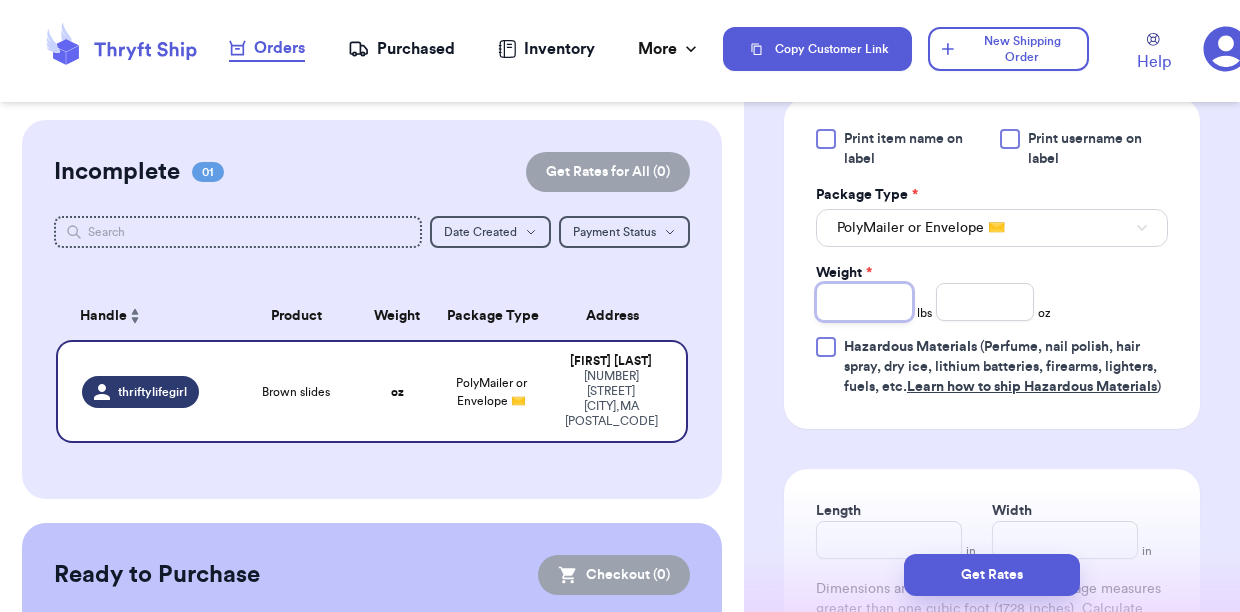type on "1" 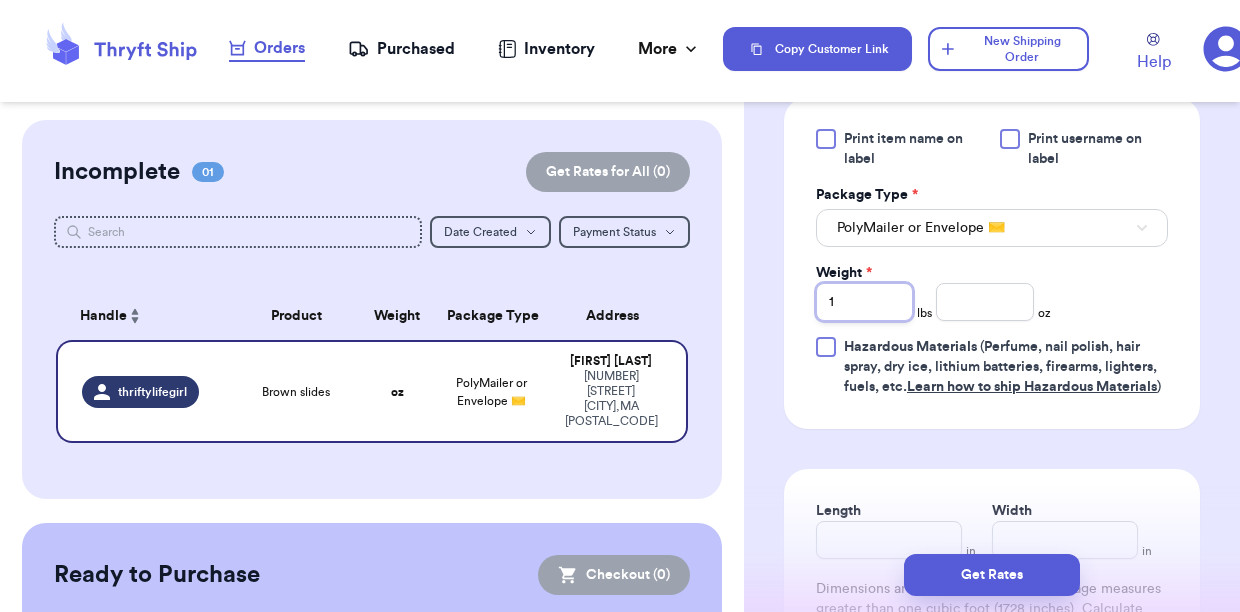 type 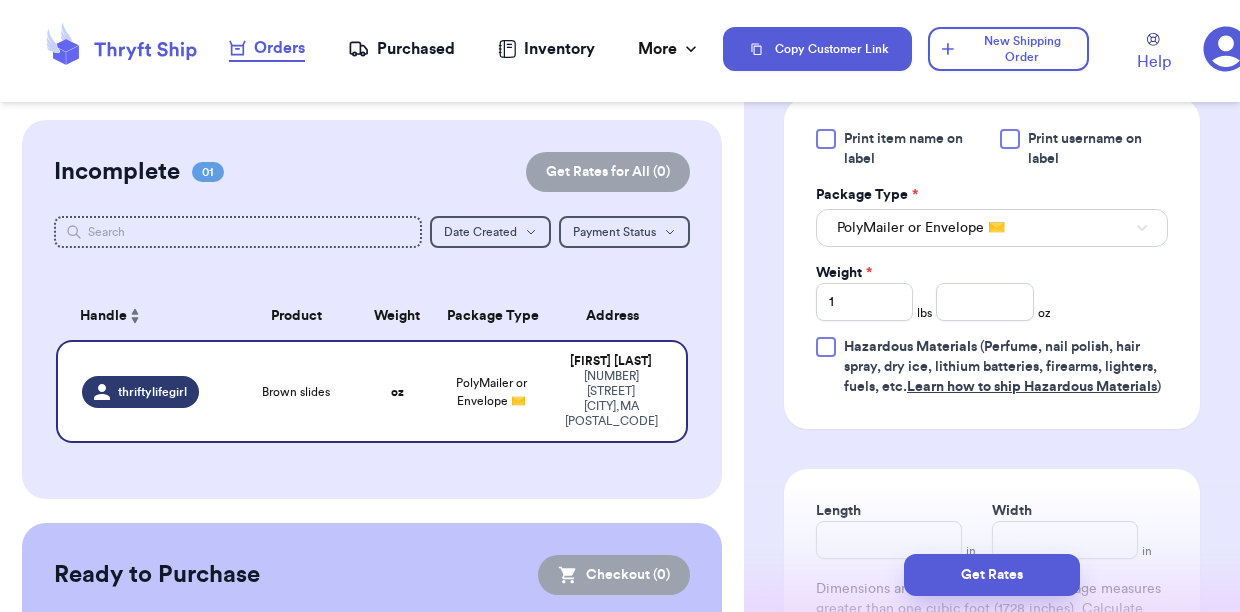 click on "Length in Width in Dimensions are not required unless package measures greater than one cubic foot (1728 inches). Calculate dimensions by L x W x H. If shipping with a polymailer that is thicker than three inches, select "Box or hard packaging"." at bounding box center (992, 590) 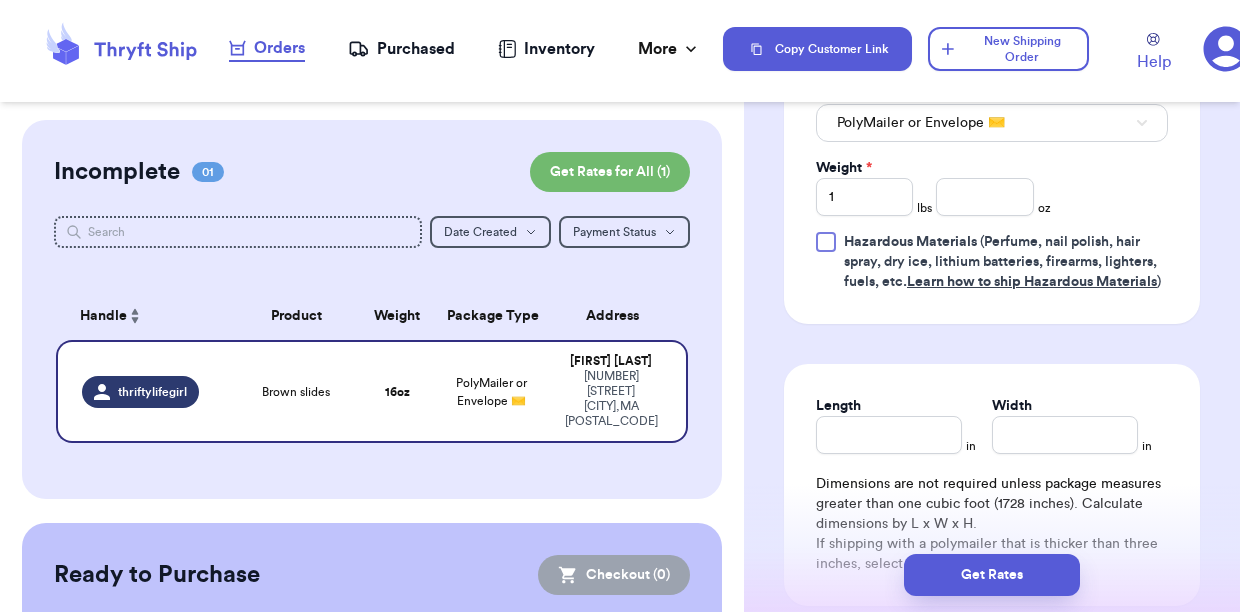 scroll, scrollTop: 968, scrollLeft: 0, axis: vertical 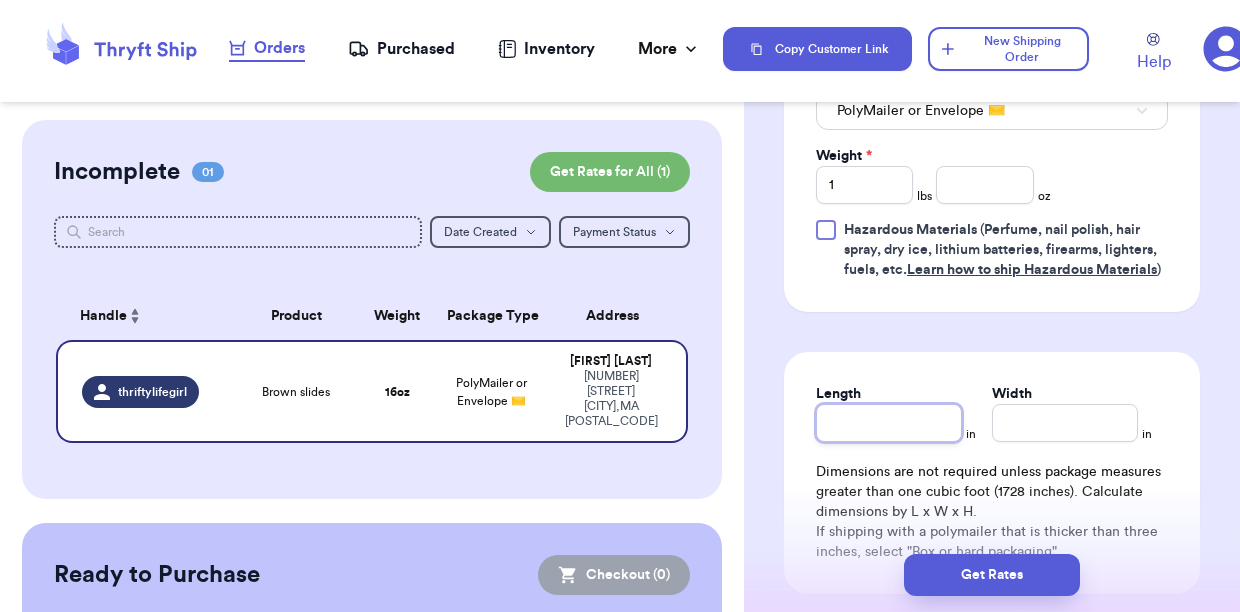 click on "Length" at bounding box center (889, 423) 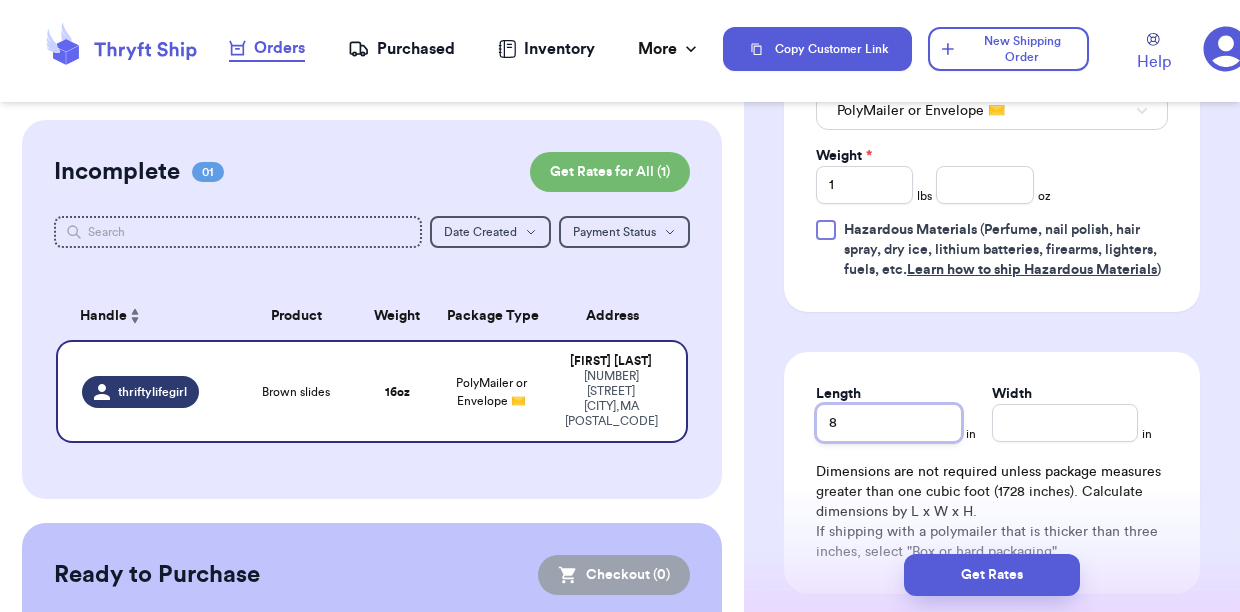 type 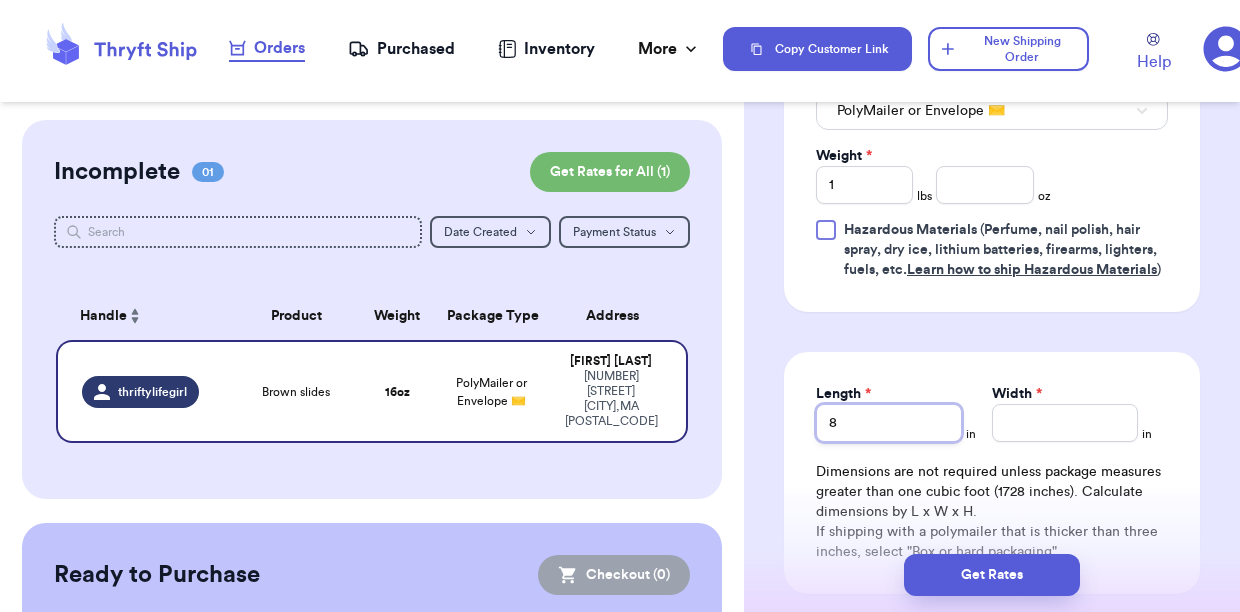 type on "8" 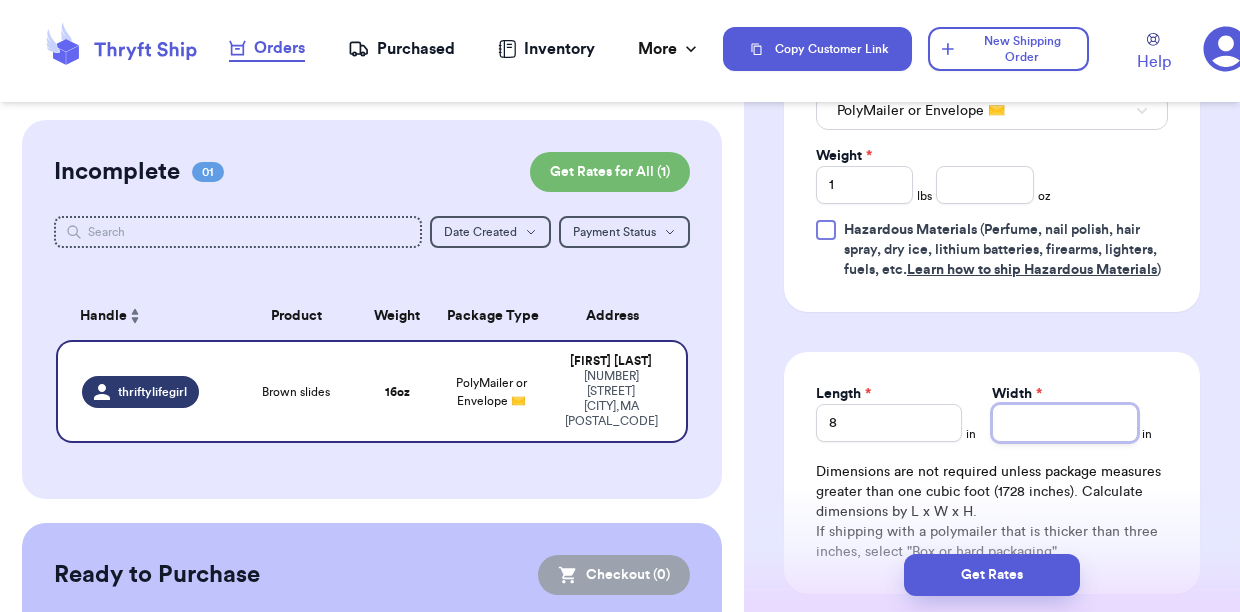 click on "Width *" at bounding box center [1065, 423] 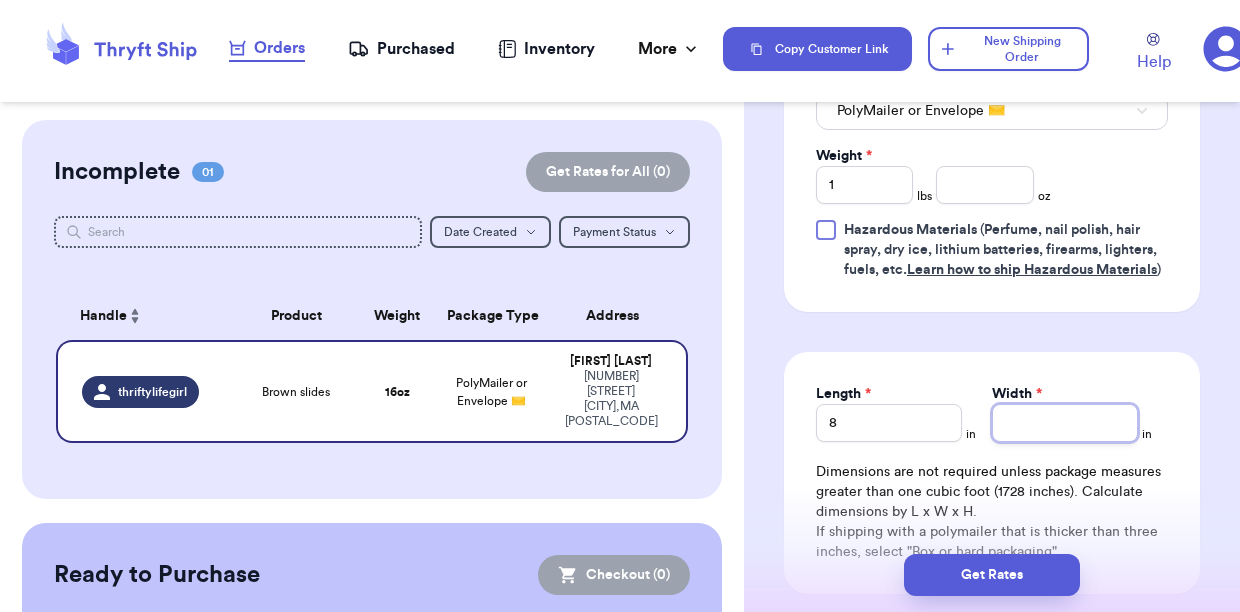type 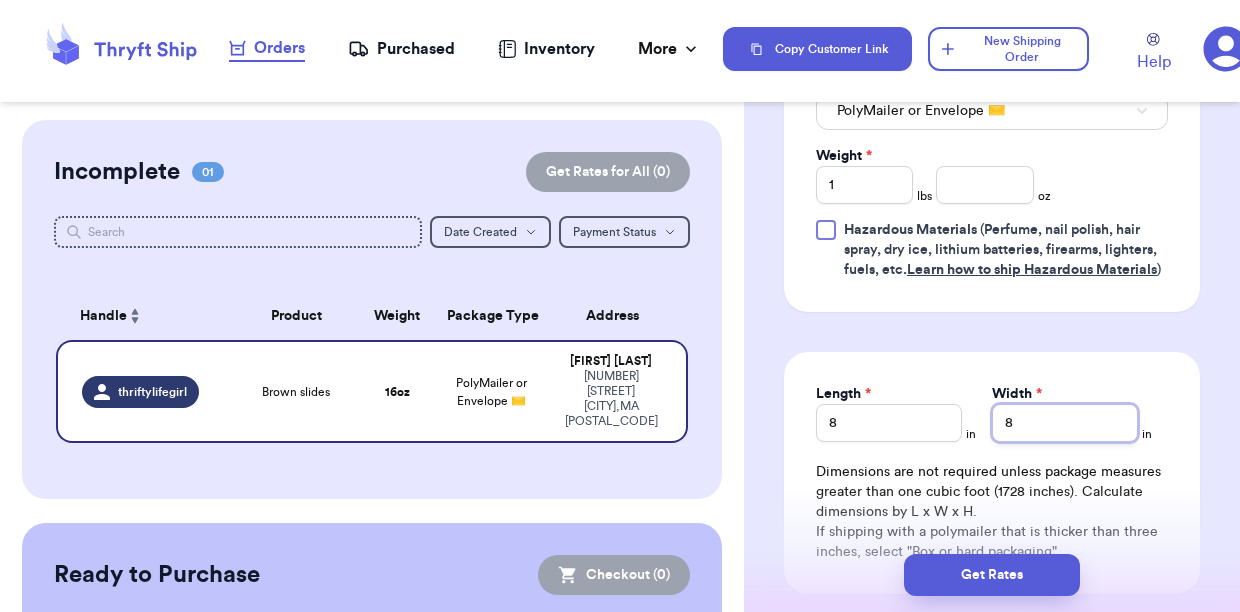 type 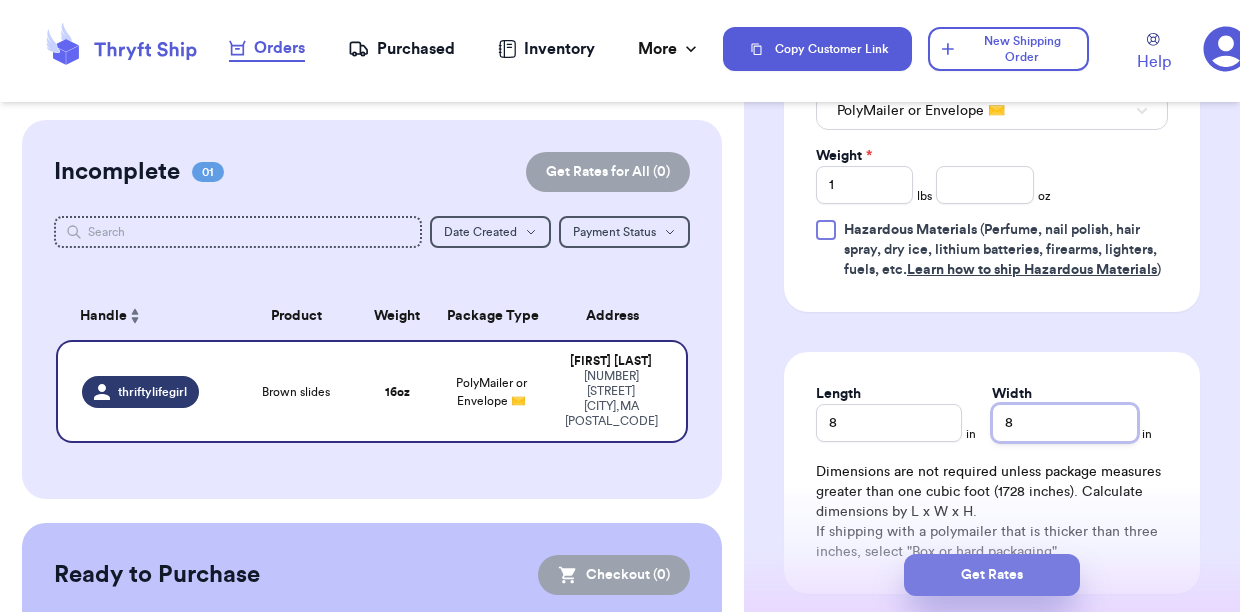 type on "8" 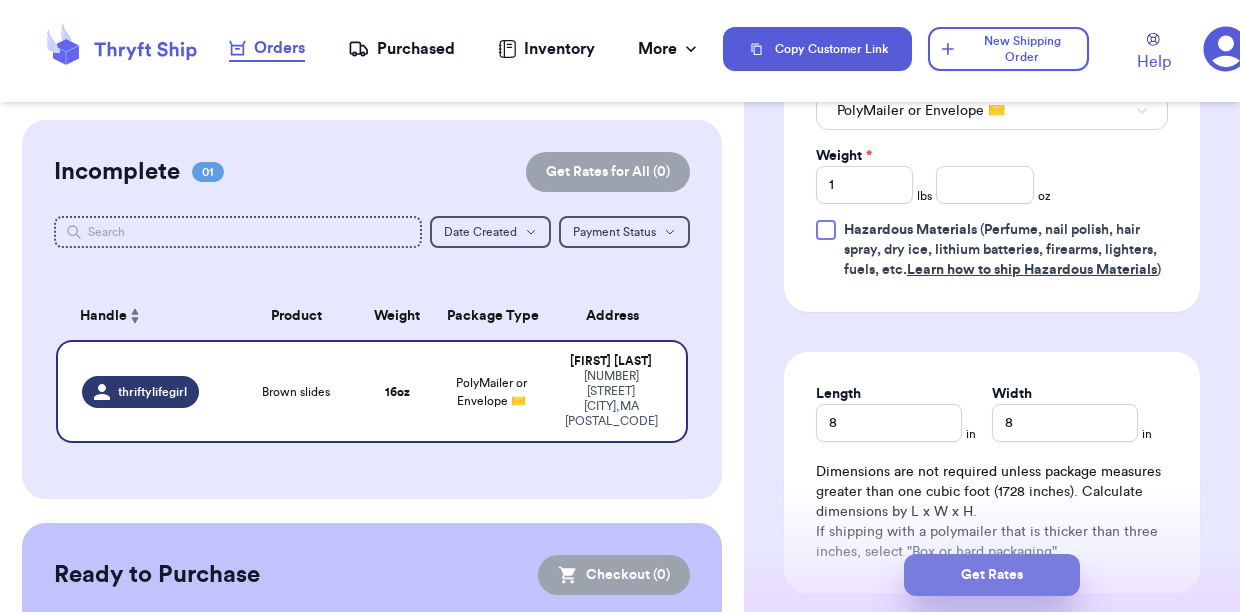 click on "Get Rates" at bounding box center [992, 575] 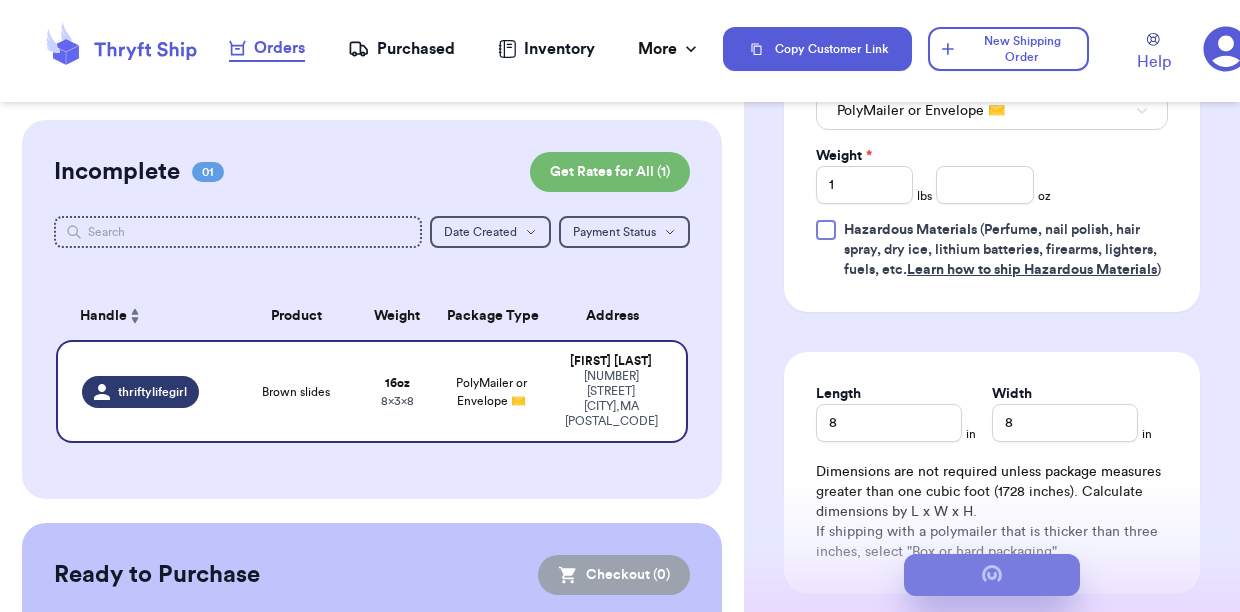 type 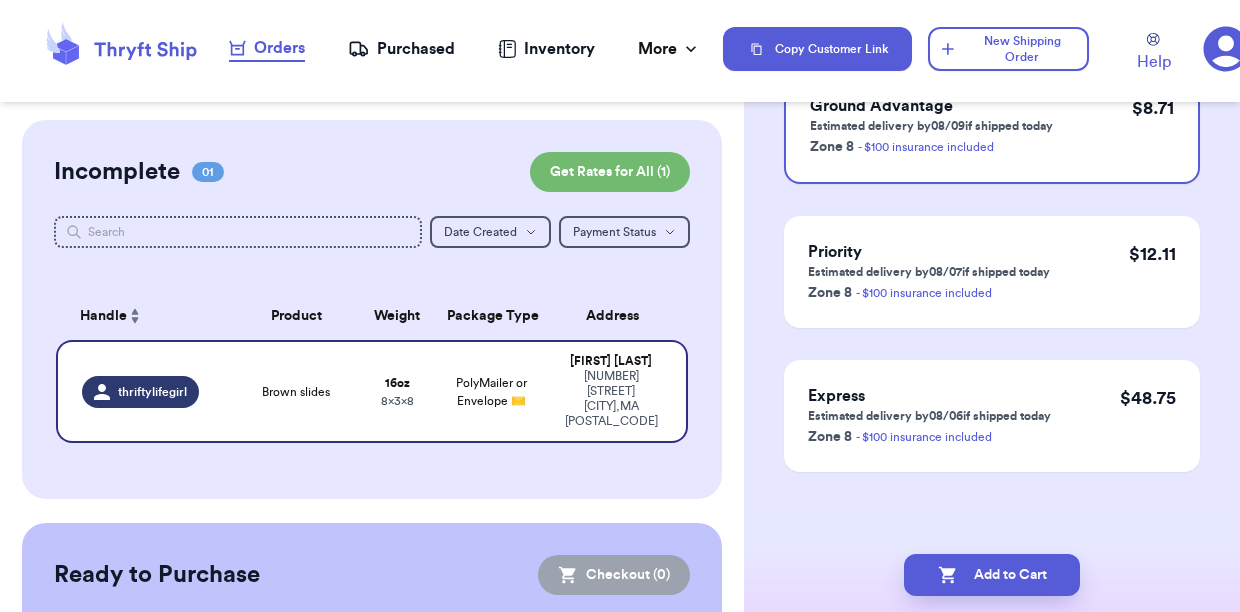 scroll, scrollTop: 0, scrollLeft: 0, axis: both 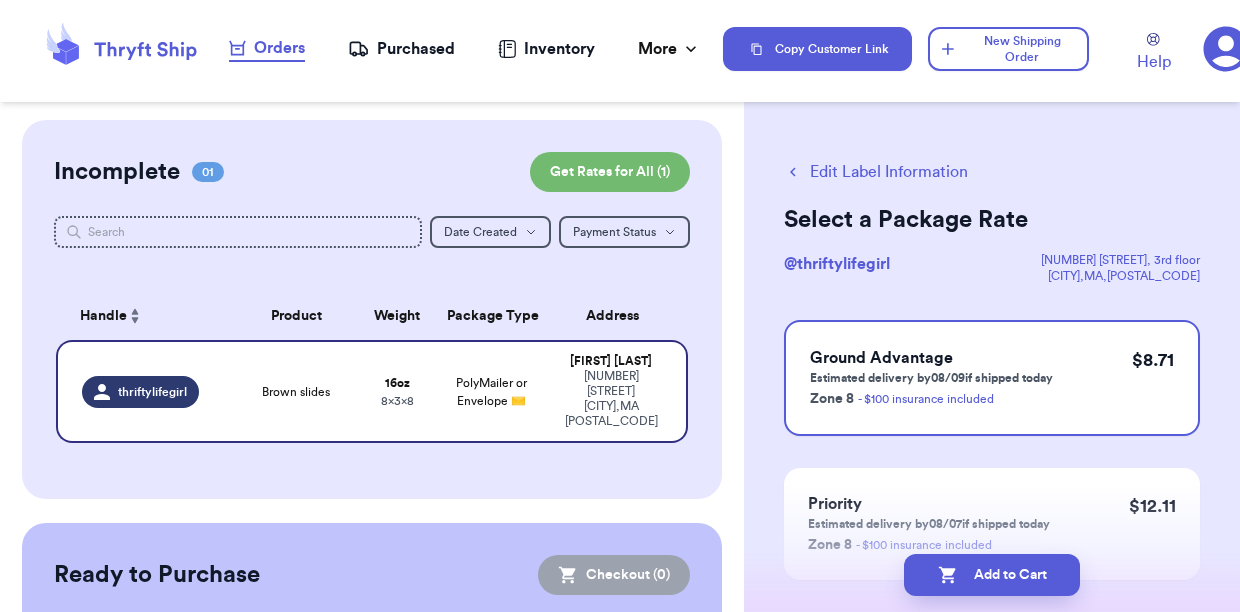 click on "Edit Label Information" at bounding box center (876, 172) 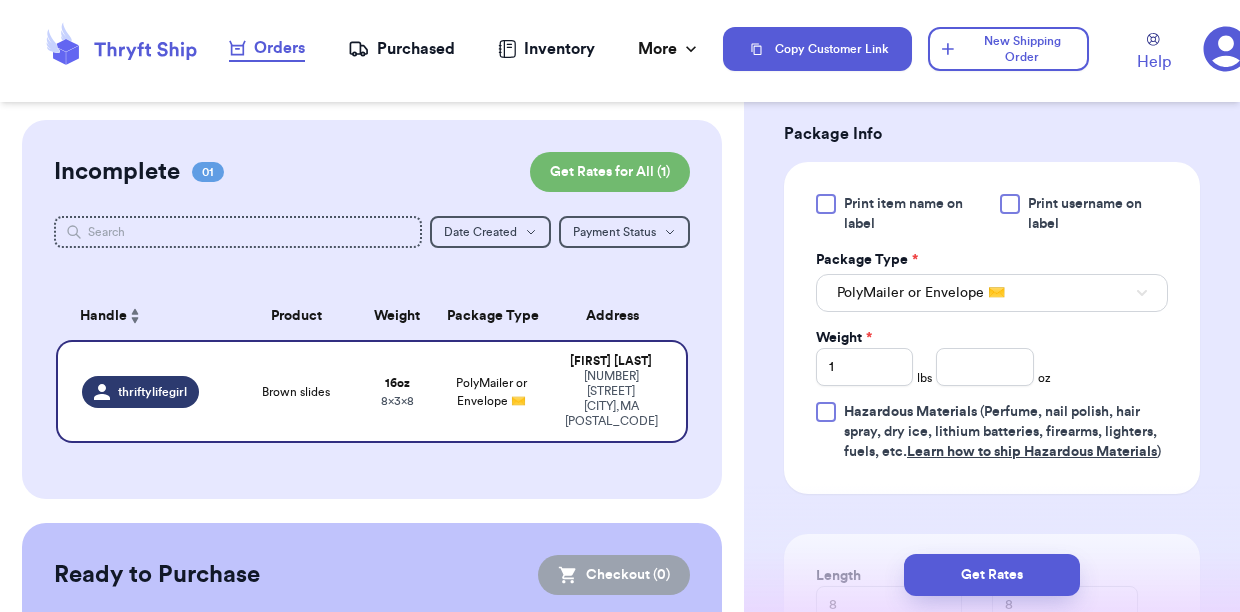 scroll, scrollTop: 787, scrollLeft: 0, axis: vertical 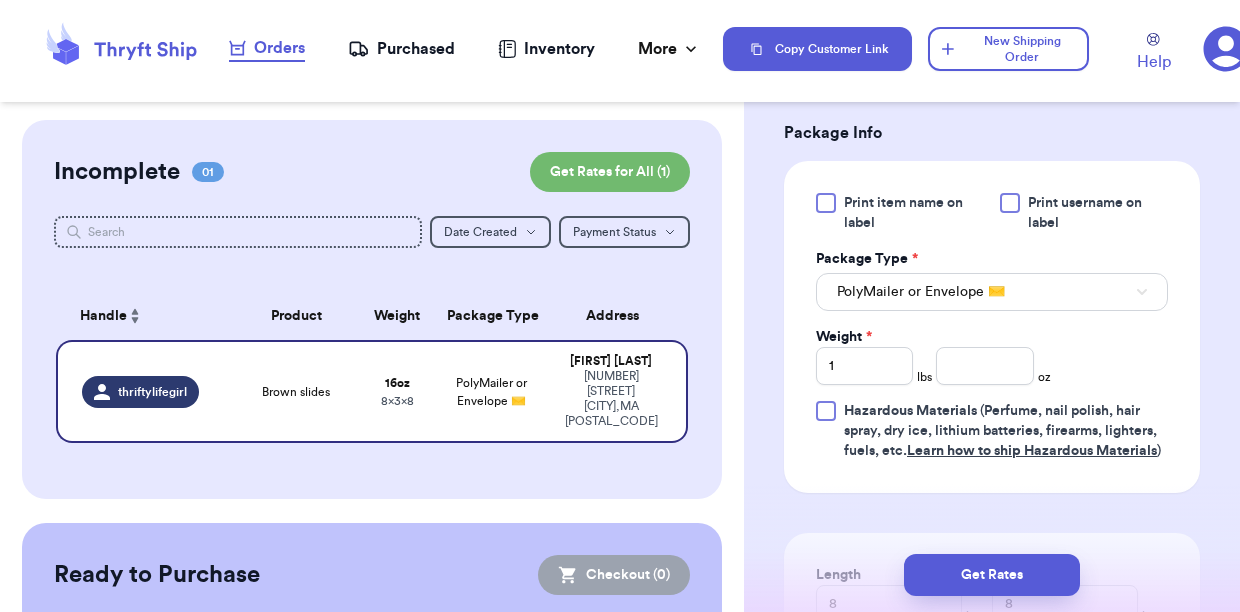 click on "Weight *" at bounding box center [864, 337] 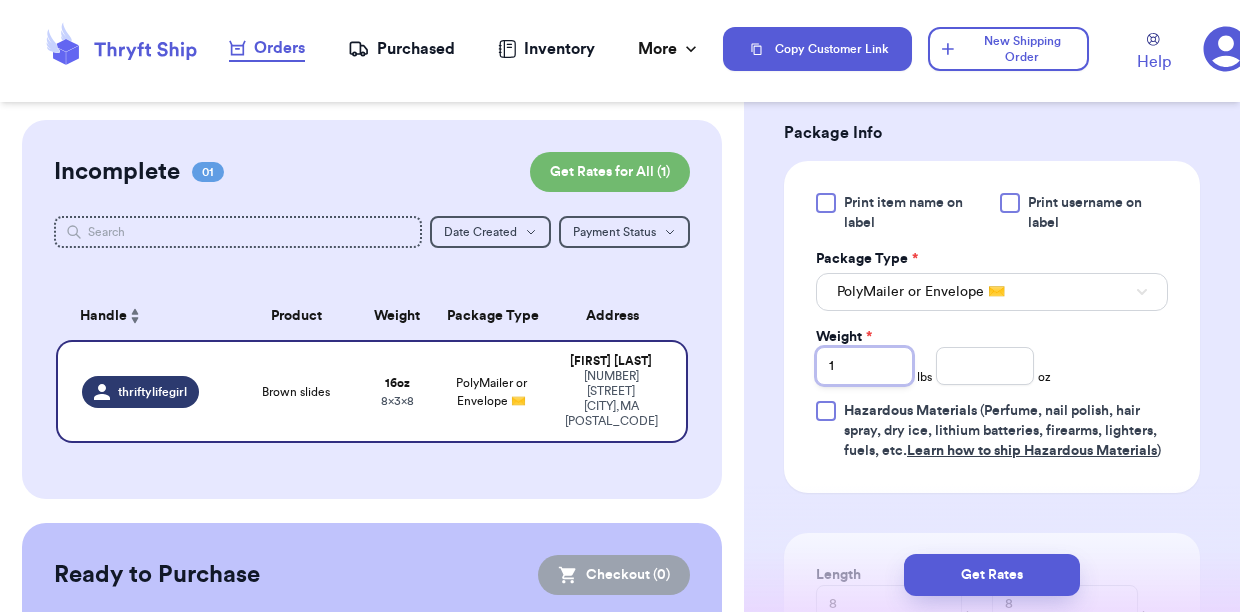click on "1" at bounding box center [864, 366] 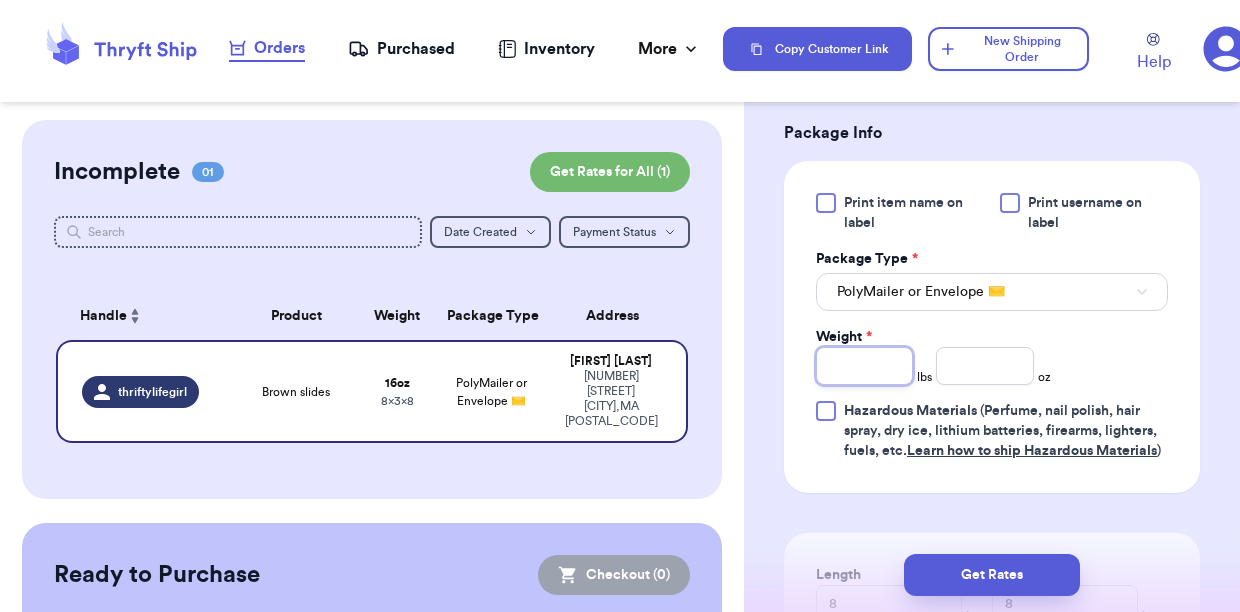 type 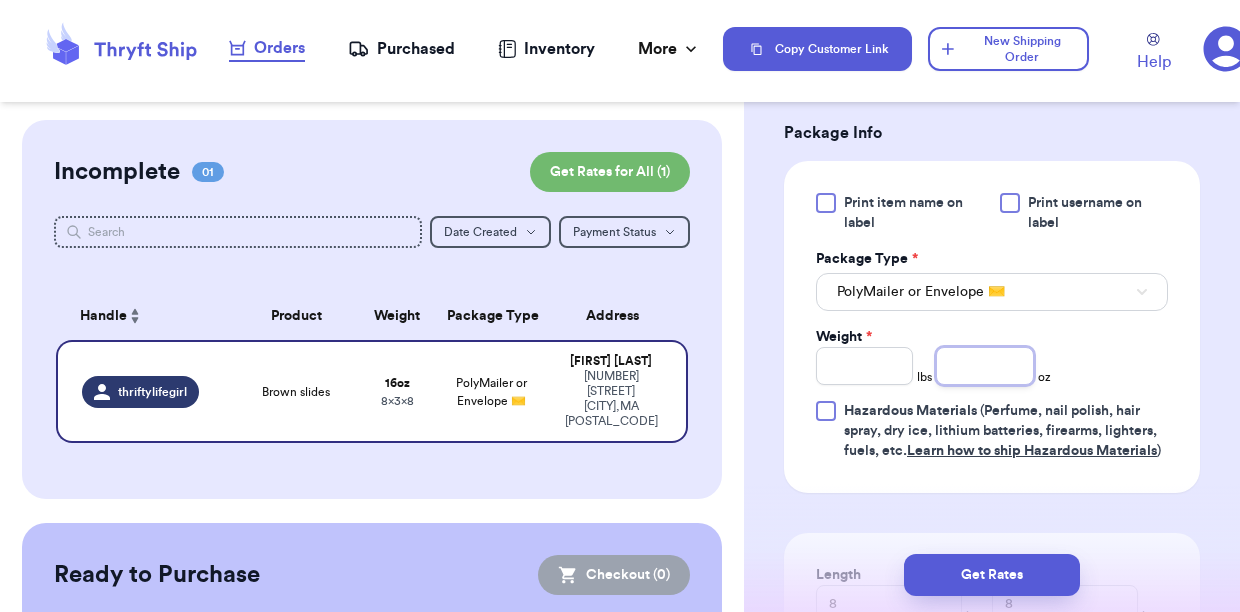 drag, startPoint x: 976, startPoint y: 385, endPoint x: 965, endPoint y: 375, distance: 14.866069 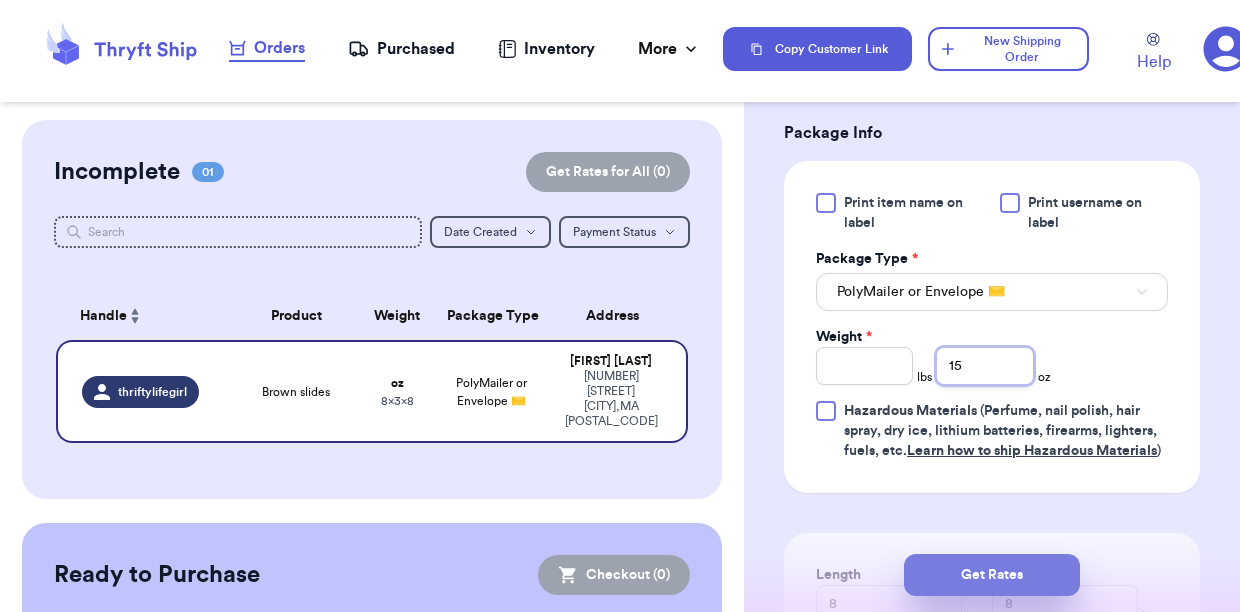 type on "15" 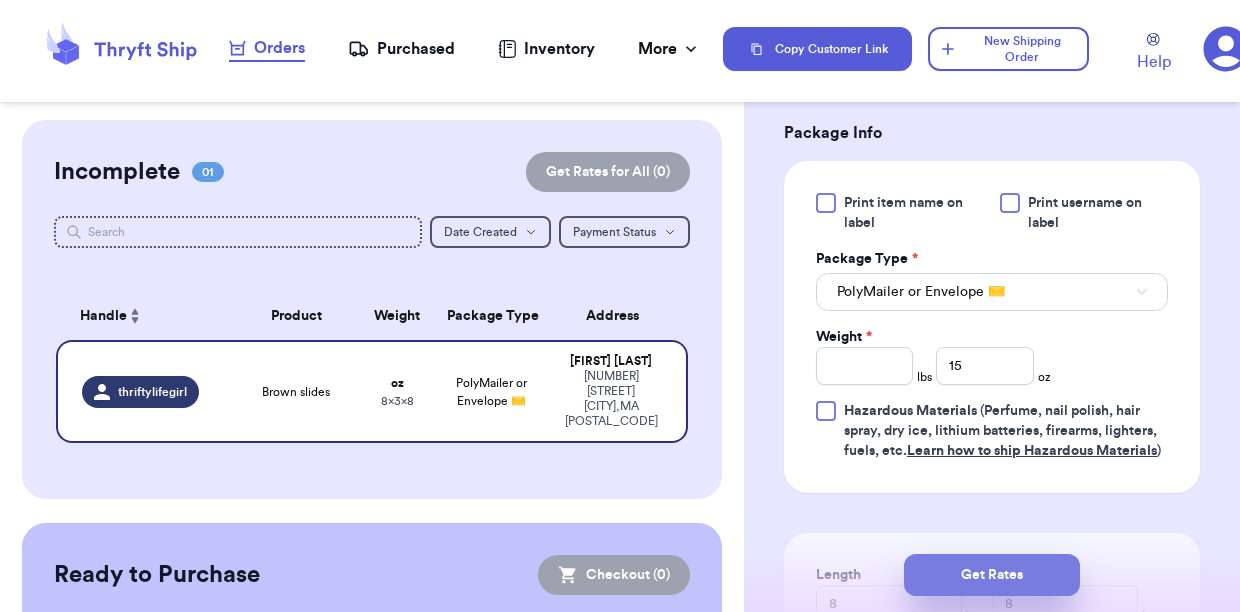 click on "Get Rates" at bounding box center [992, 575] 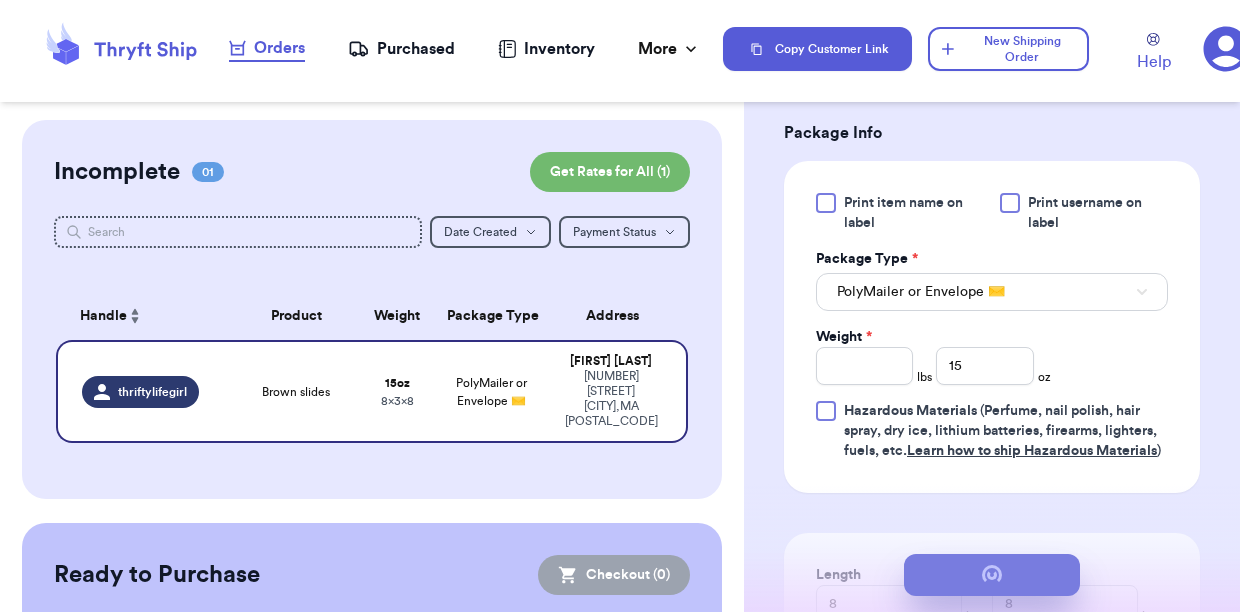 type 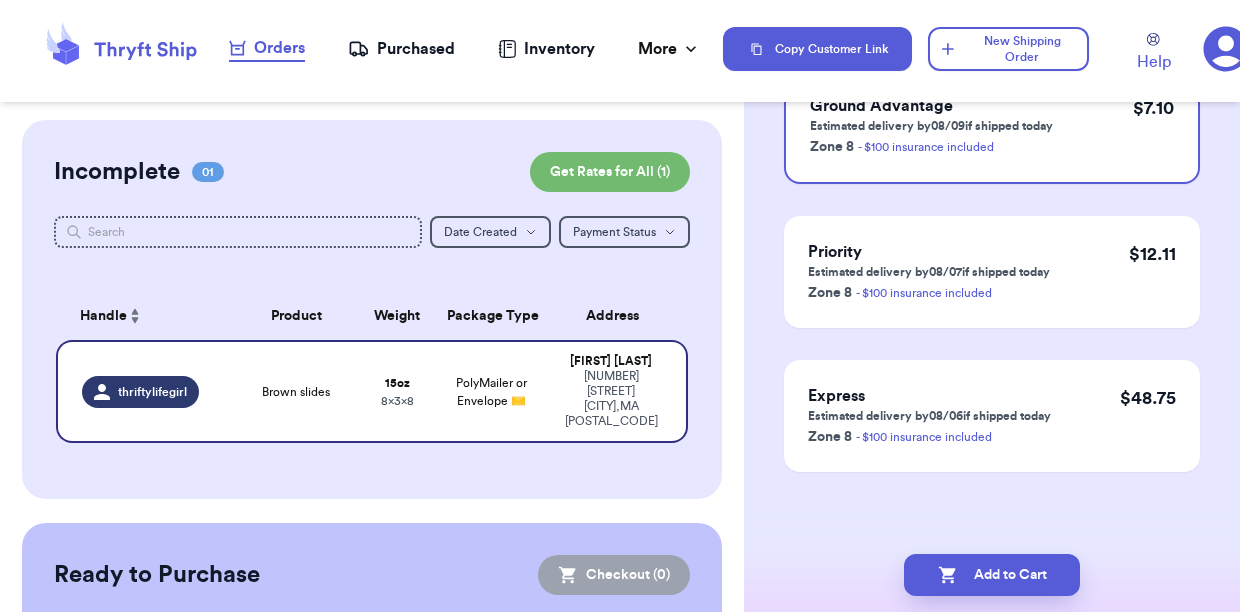 scroll, scrollTop: 0, scrollLeft: 0, axis: both 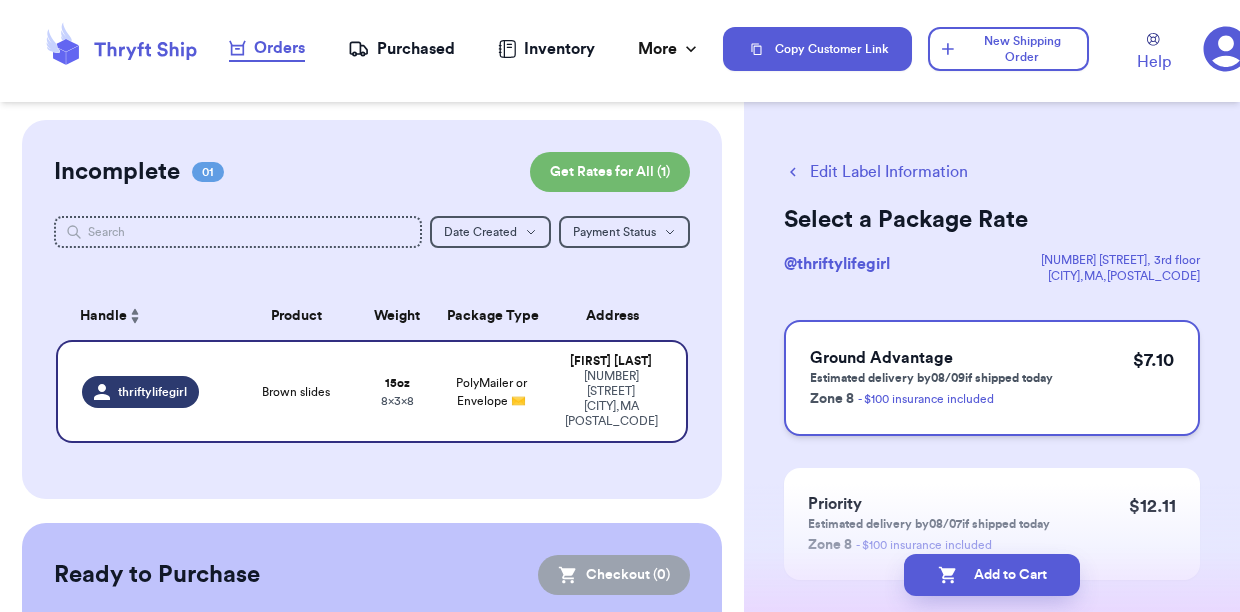 click on "Zone 8 - $100 insurance included" at bounding box center [931, 398] 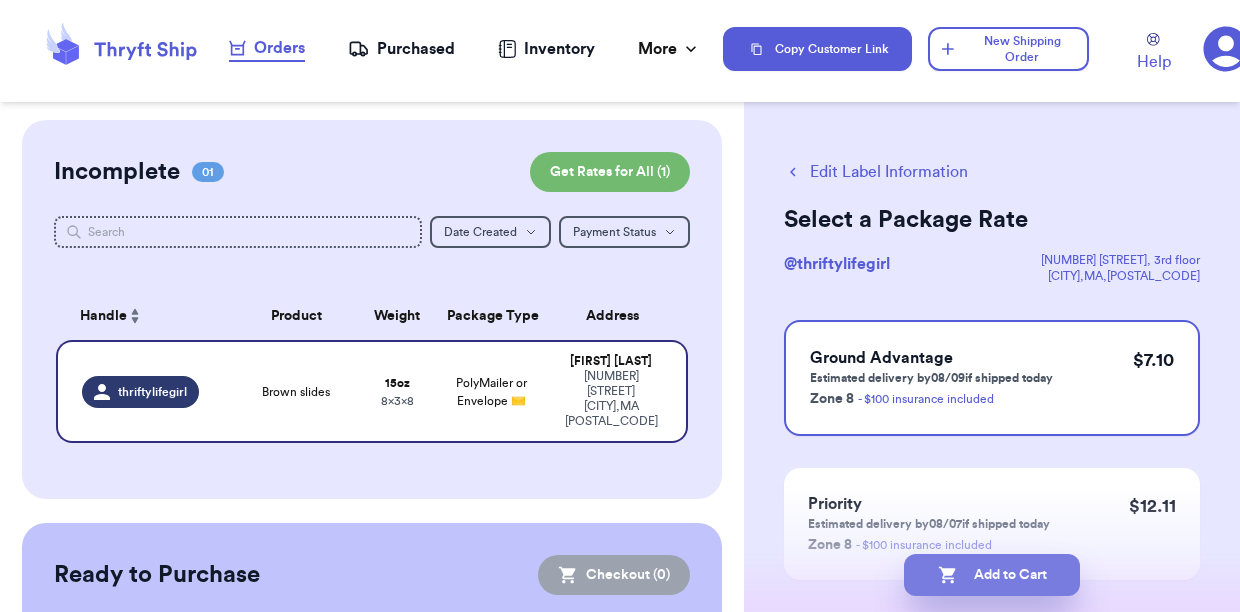 click on "Add to Cart" at bounding box center (992, 575) 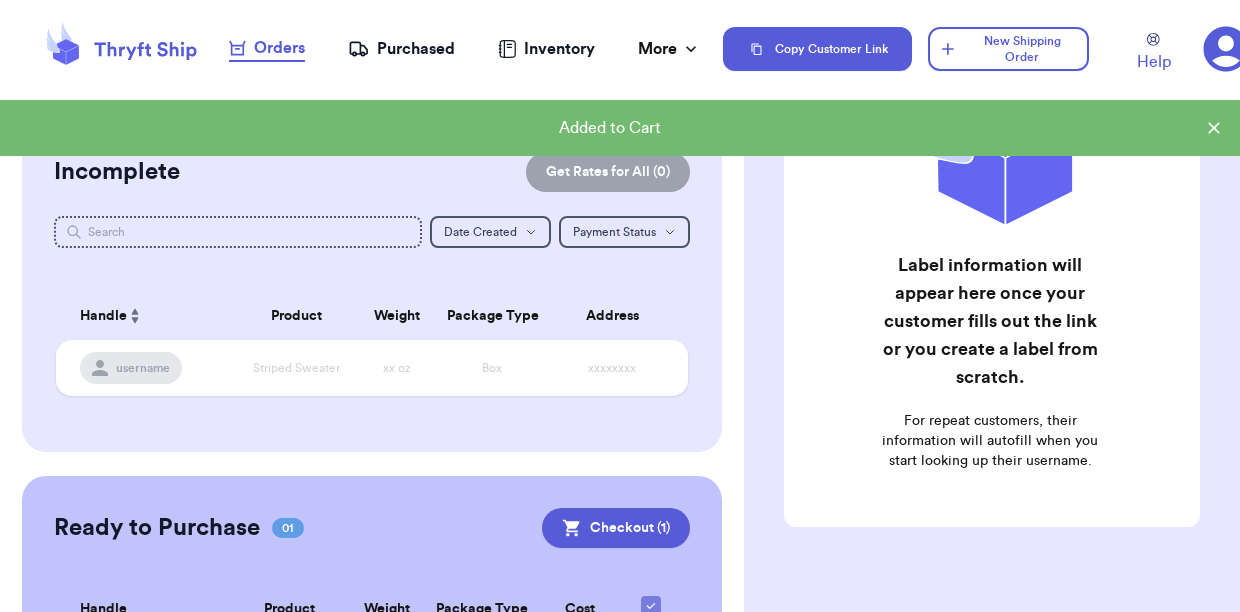 scroll, scrollTop: 219, scrollLeft: 0, axis: vertical 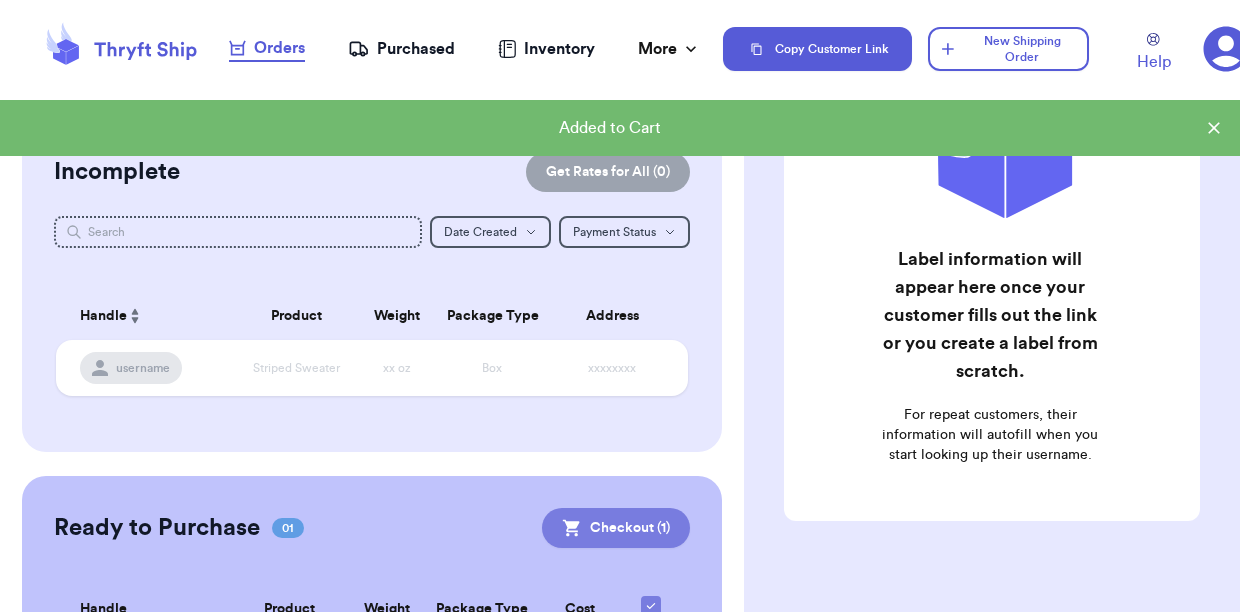 click on "Checkout ( 1 )" at bounding box center (616, 528) 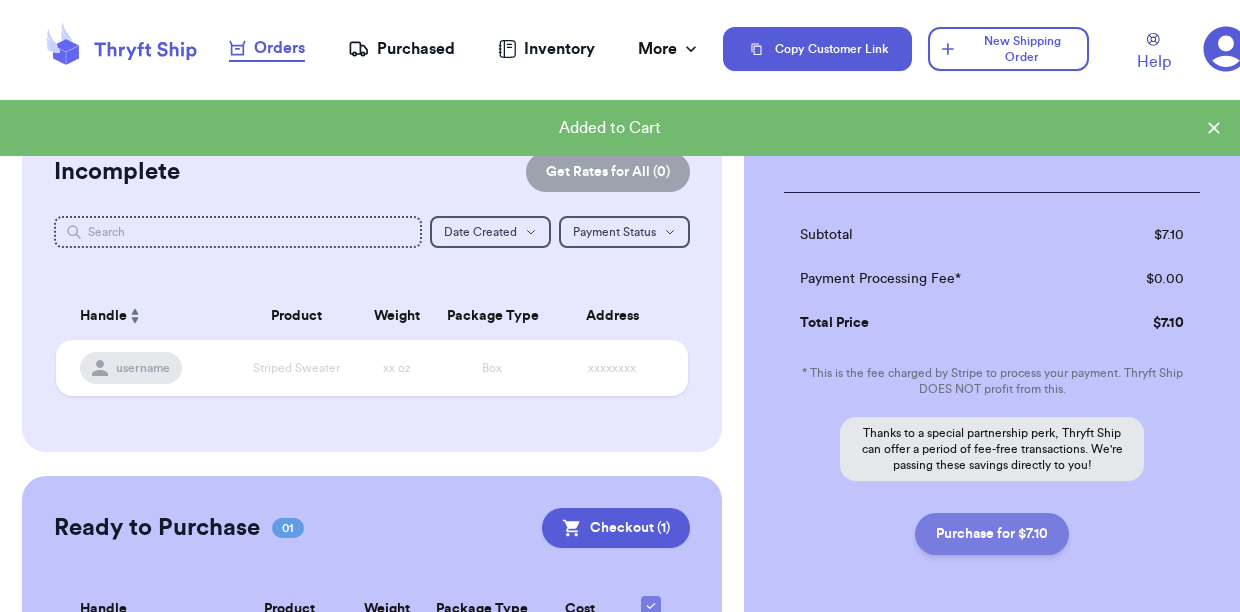 click on "Purchase for $7.10" at bounding box center [992, 534] 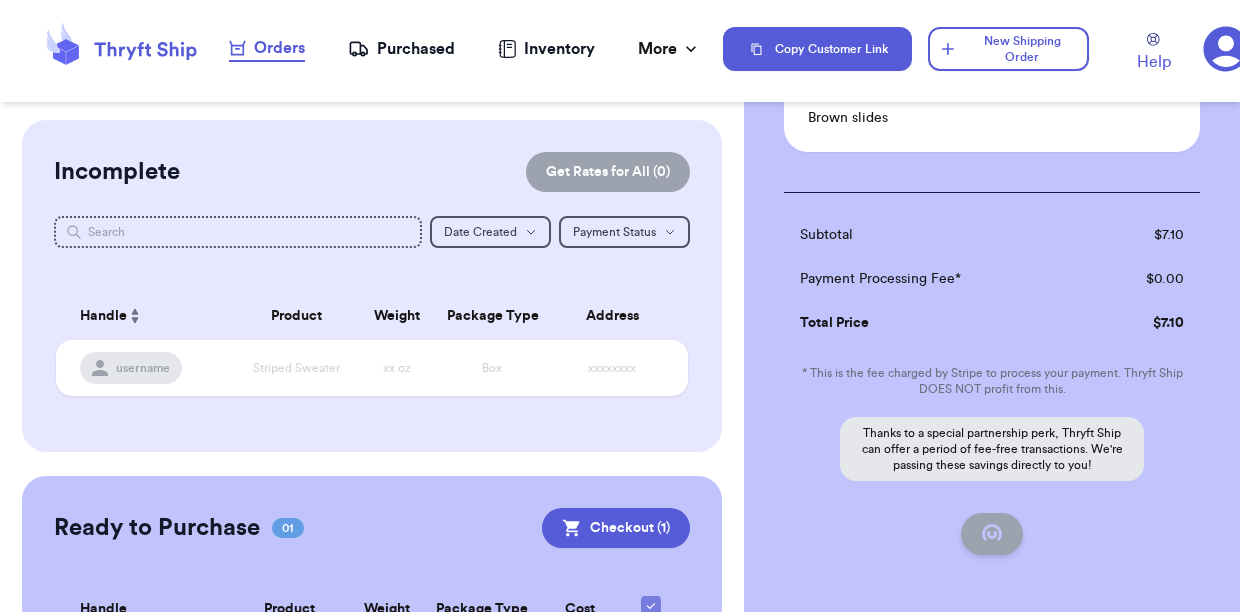 checkbox on "false" 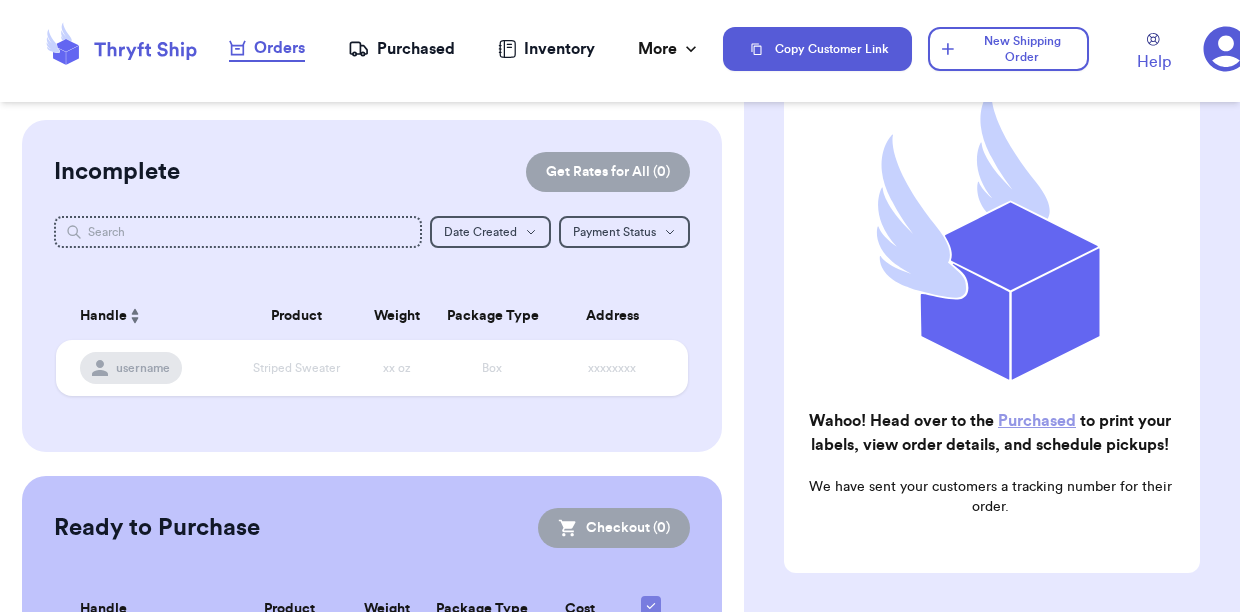 click on "Orders Purchased Inventory More Stats Completed Orders" at bounding box center (465, 49) 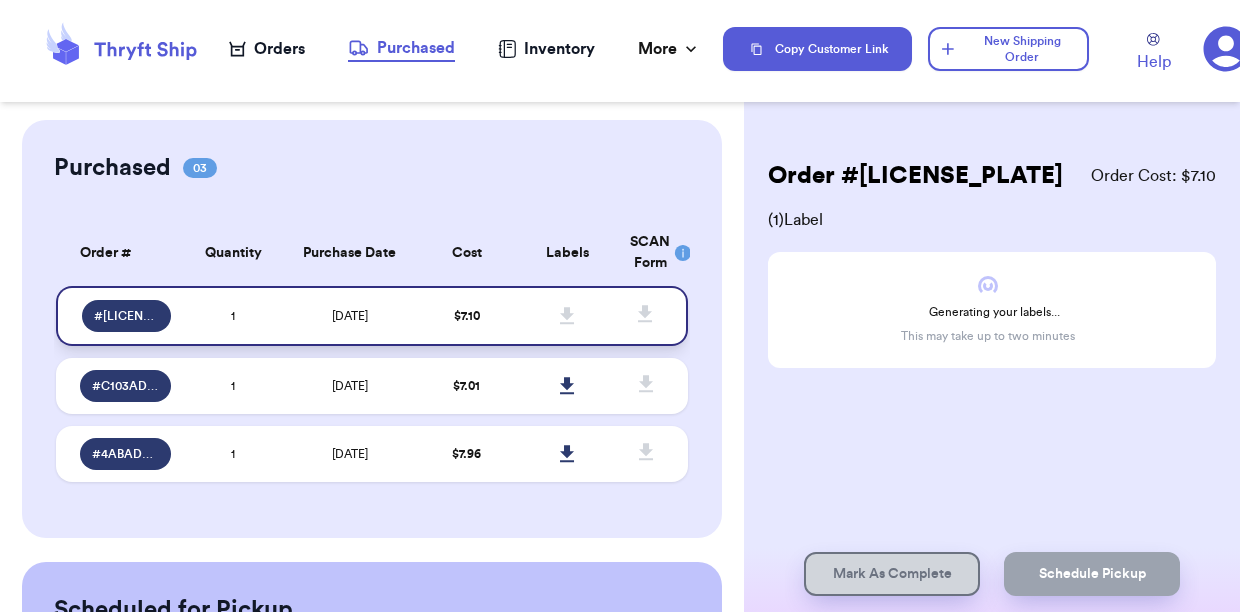 click on "$ 7.10" at bounding box center (467, 316) 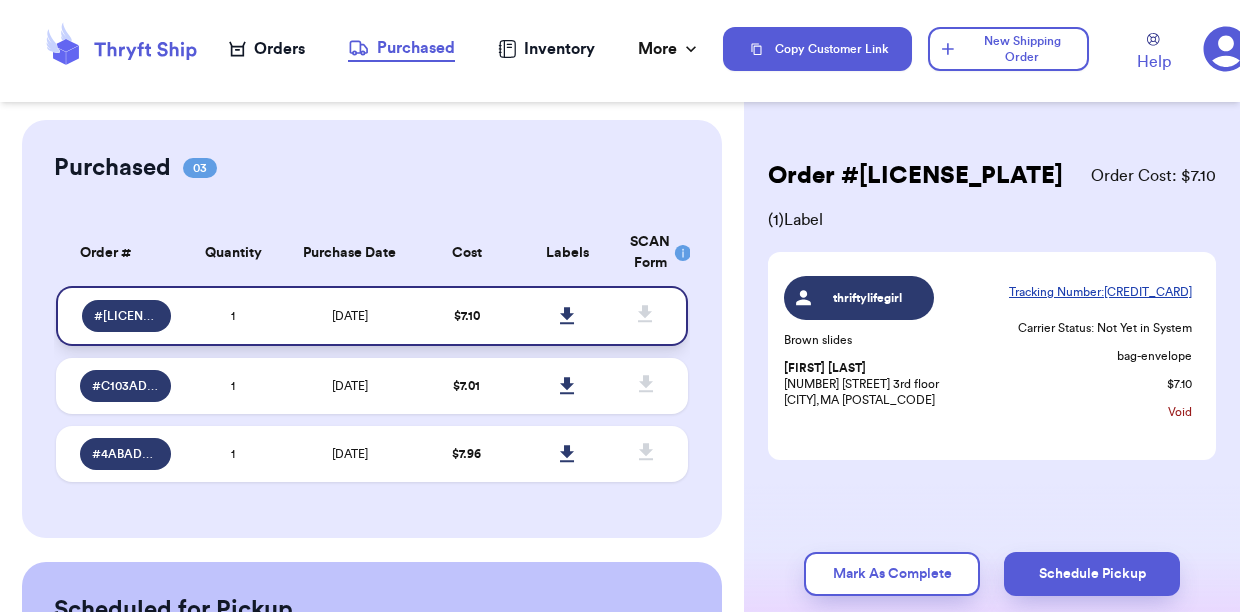 click 